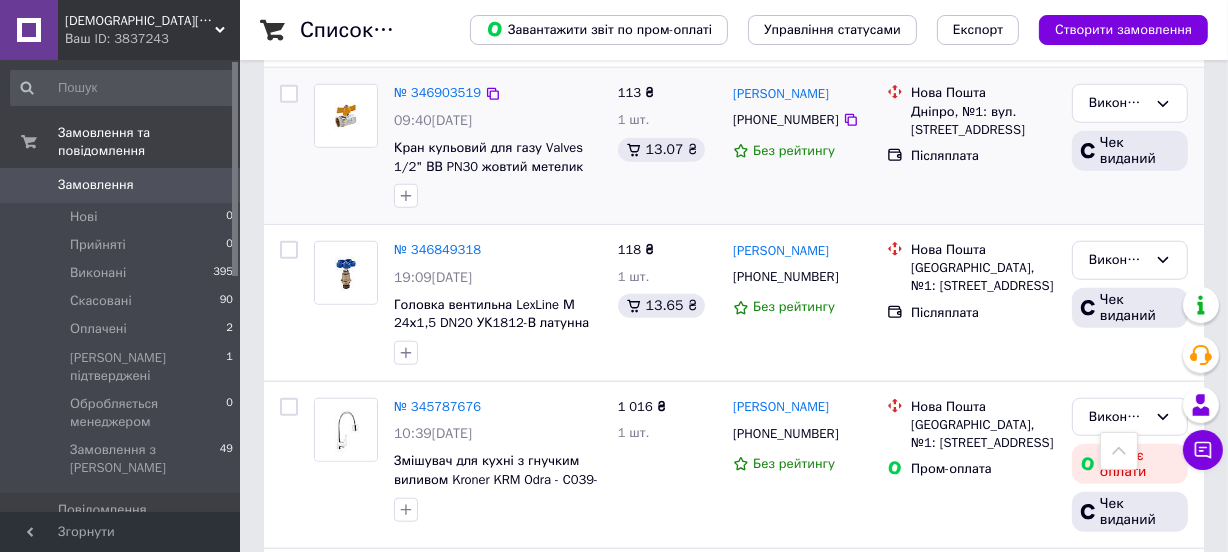 scroll, scrollTop: 1545, scrollLeft: 0, axis: vertical 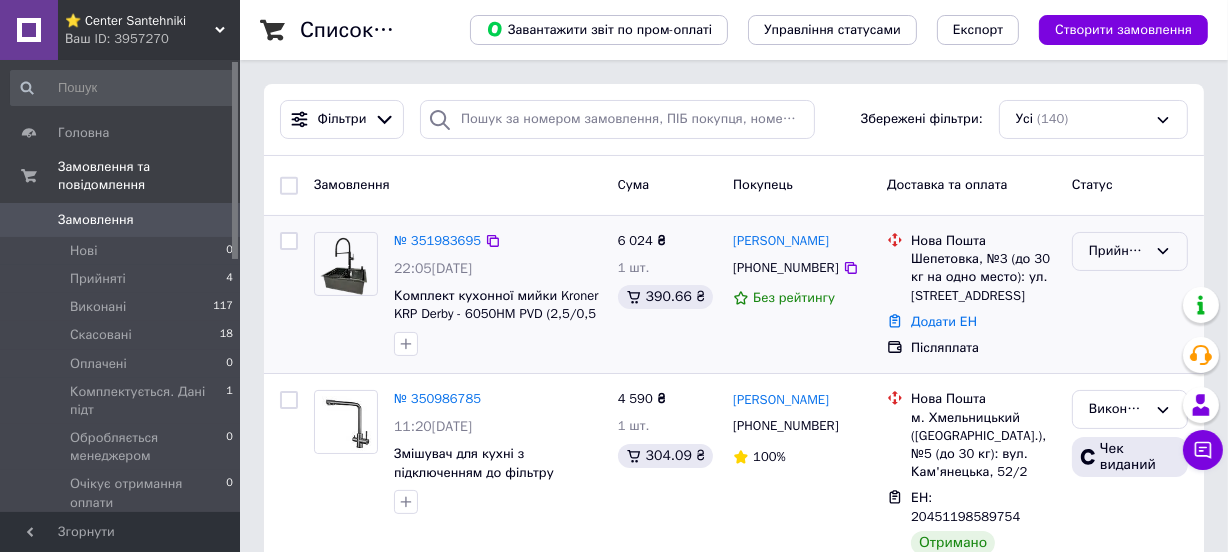 click on "Прийнято" at bounding box center (1118, 251) 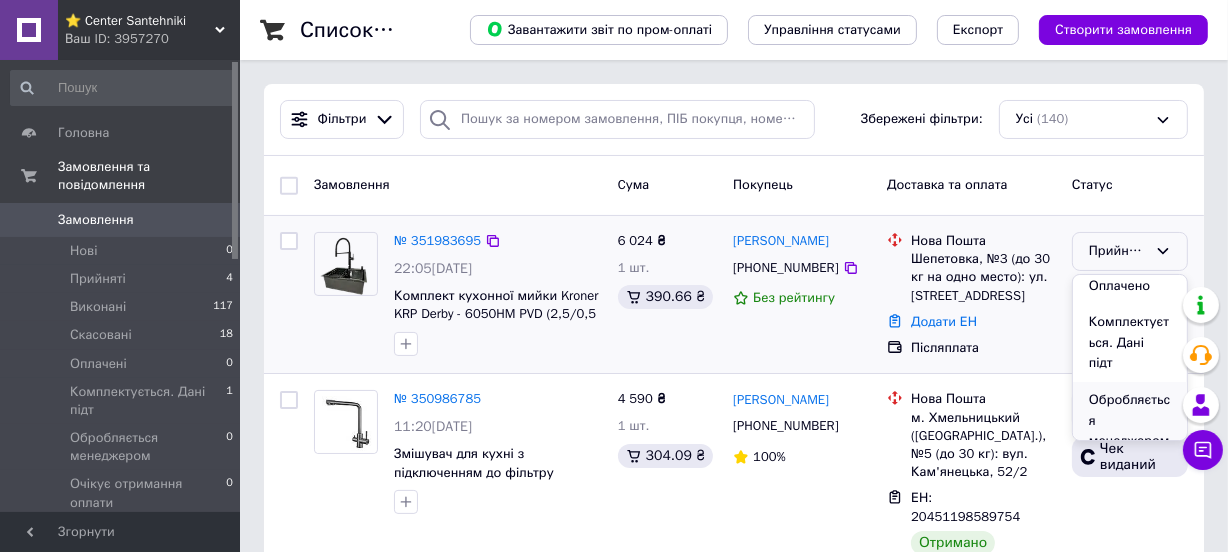 scroll, scrollTop: 90, scrollLeft: 0, axis: vertical 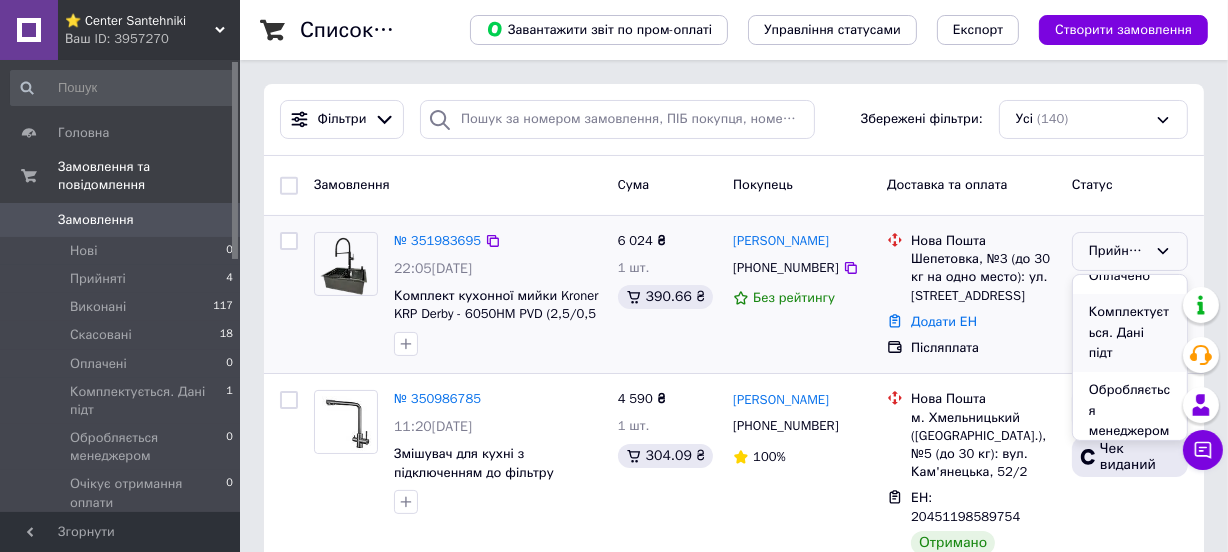 click on "Комплектується. Дані підт" at bounding box center [1130, 333] 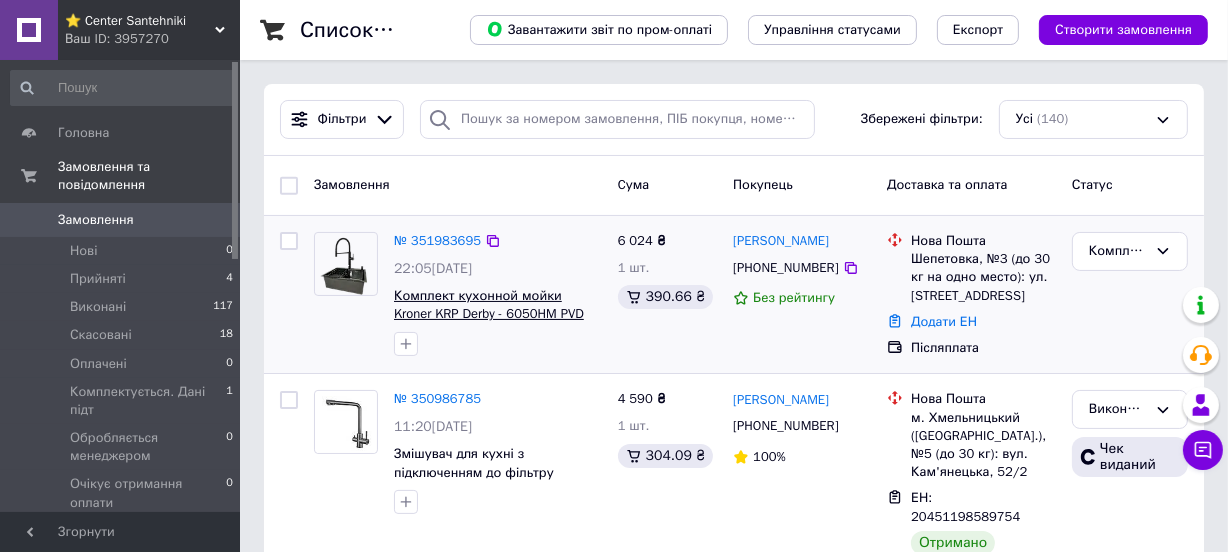 click on "Комплект кухонной мойки Kroner KRP Derby - 6050HM PVD (2,5/0,5 мм)" at bounding box center (489, 314) 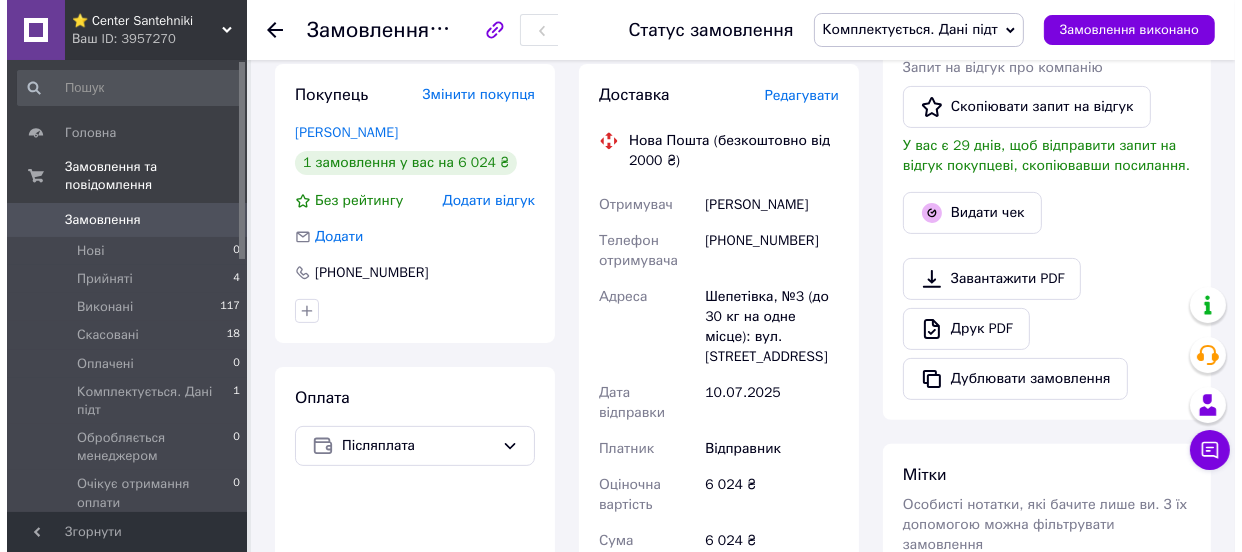 scroll, scrollTop: 363, scrollLeft: 0, axis: vertical 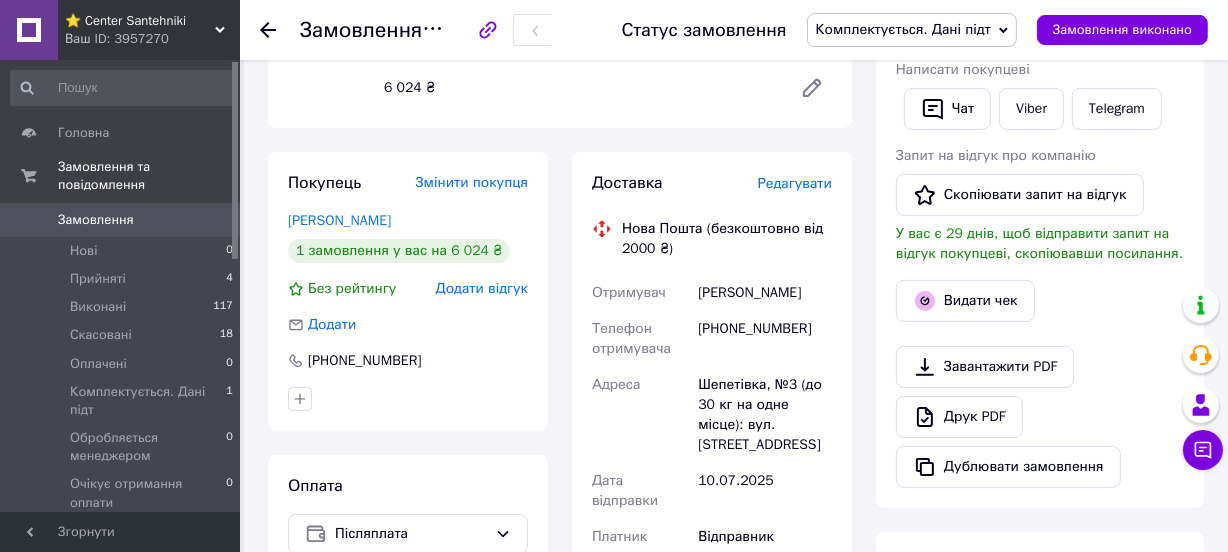 click on "Редагувати" at bounding box center [795, 183] 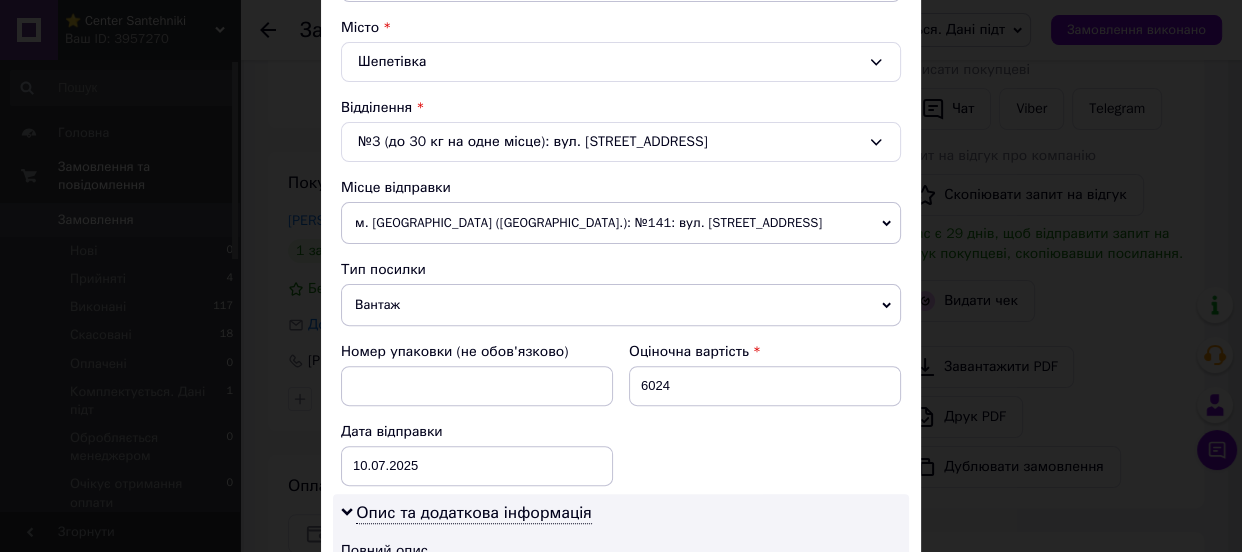 scroll, scrollTop: 545, scrollLeft: 0, axis: vertical 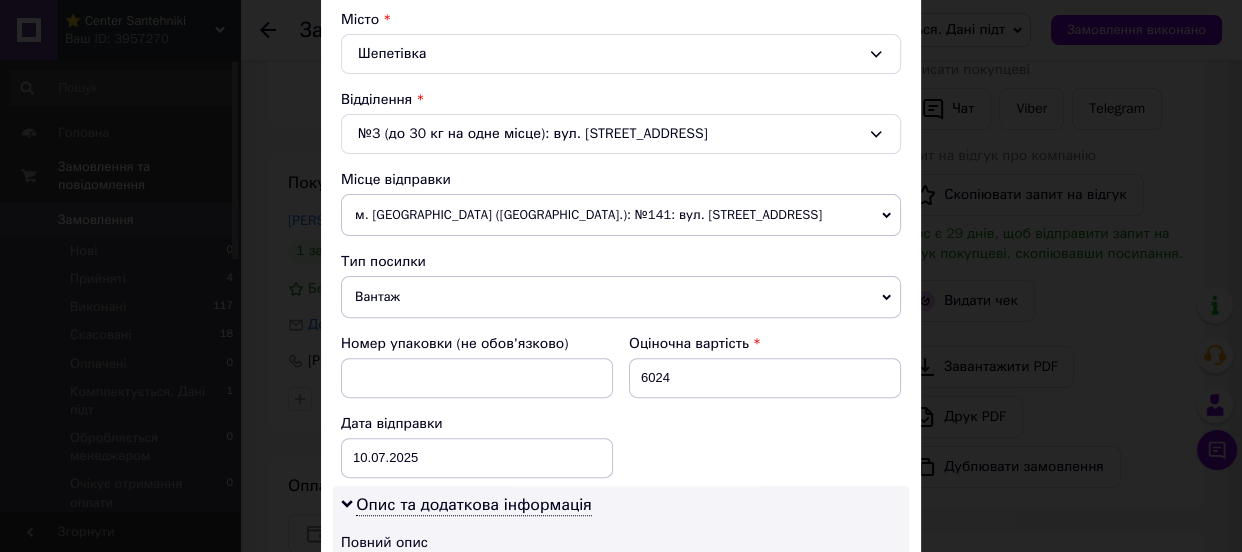 click on "м. Київ (Київська обл.): №141: вул. Колекторна, 3а" at bounding box center (621, 215) 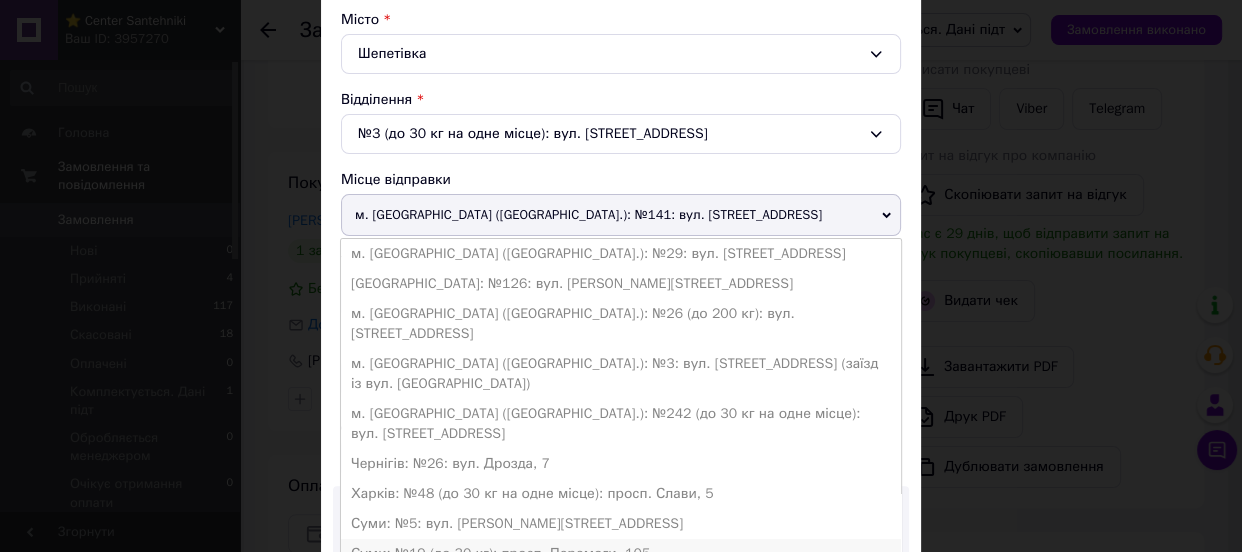click on "Суми: №19 (до 30 кг): просп. Перемоги, 105" at bounding box center [621, 554] 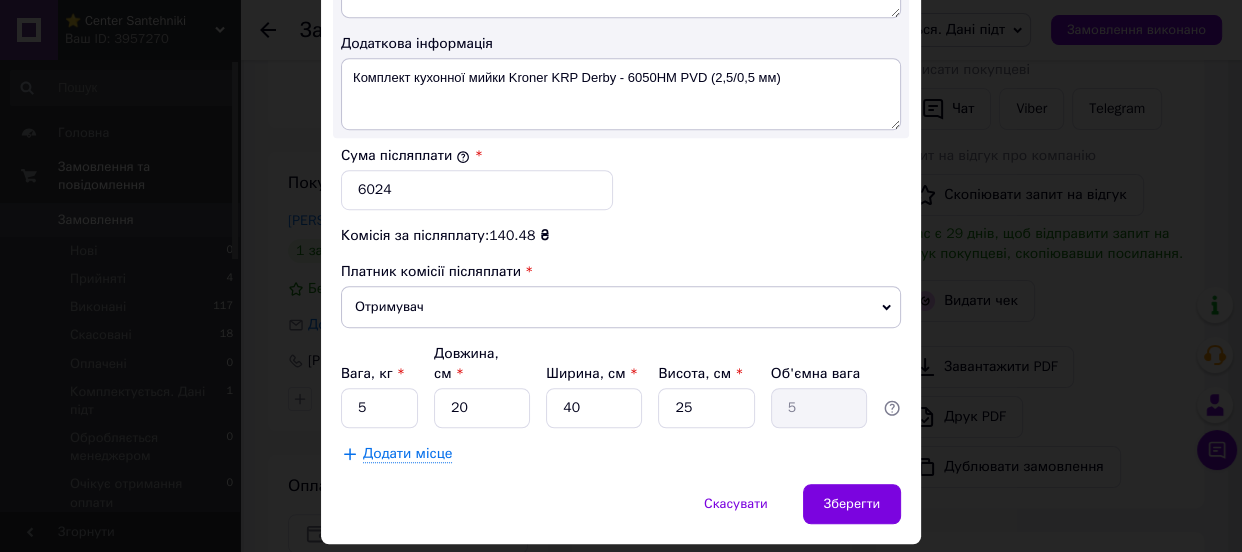 scroll, scrollTop: 1181, scrollLeft: 0, axis: vertical 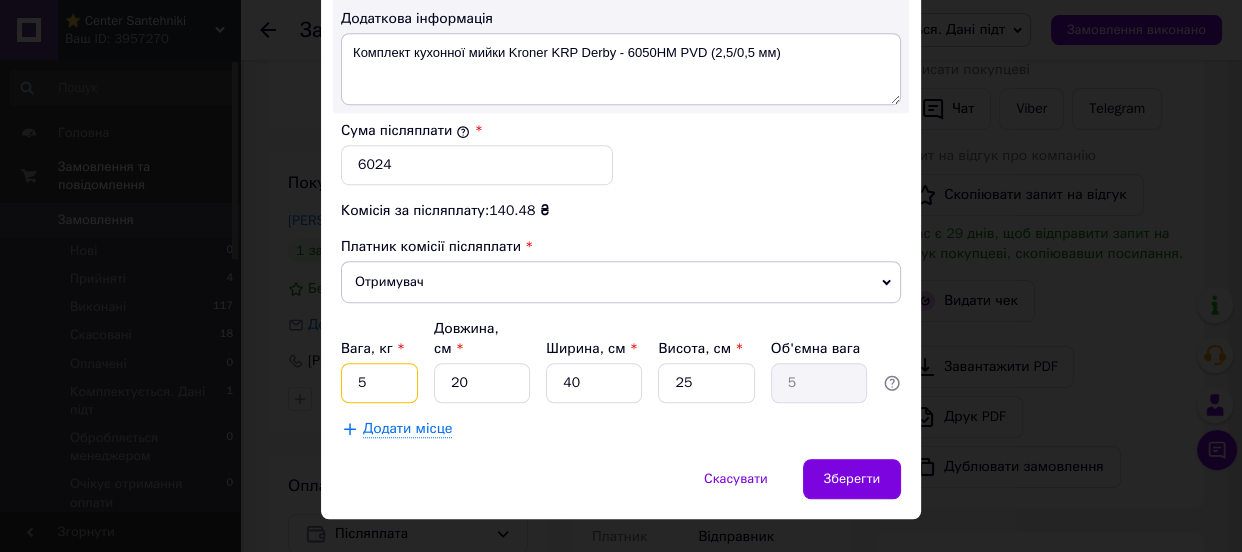 click on "5" at bounding box center (379, 383) 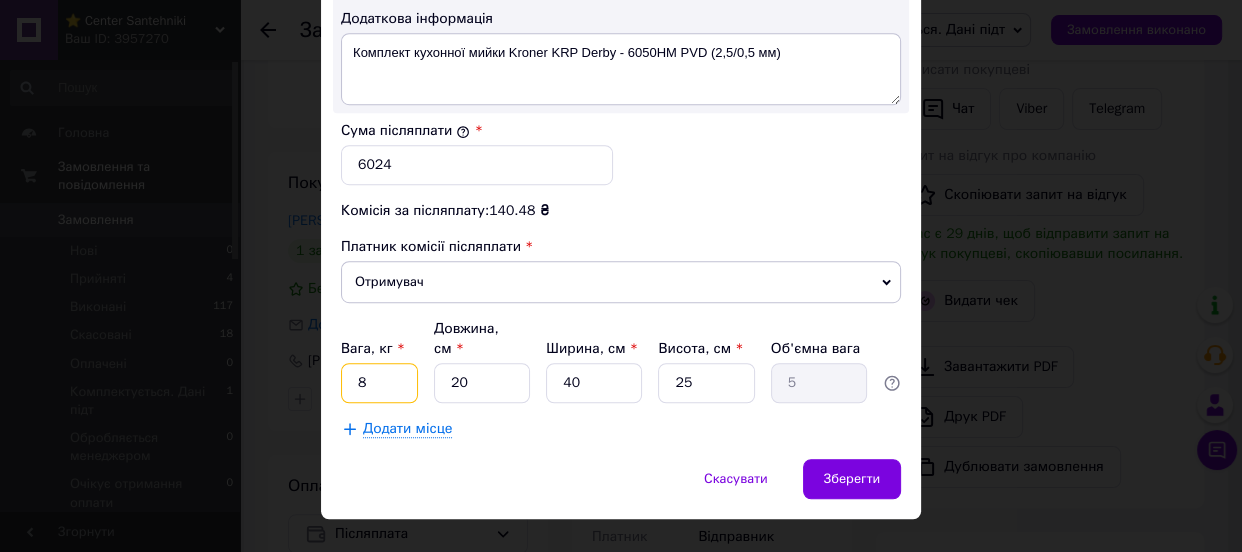 type on "8" 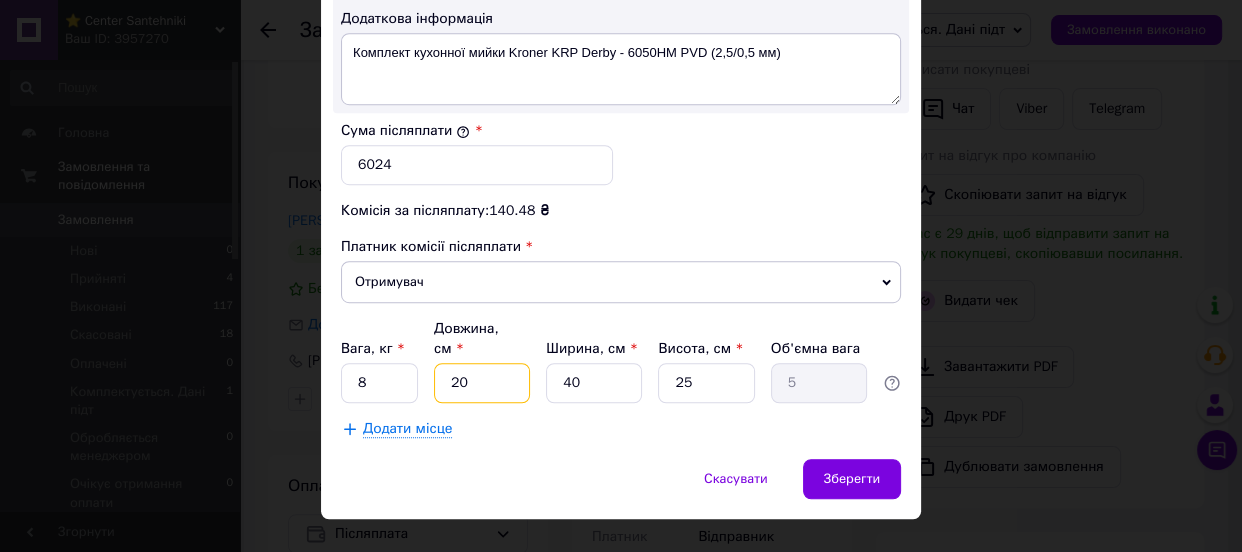 click on "20" at bounding box center [482, 383] 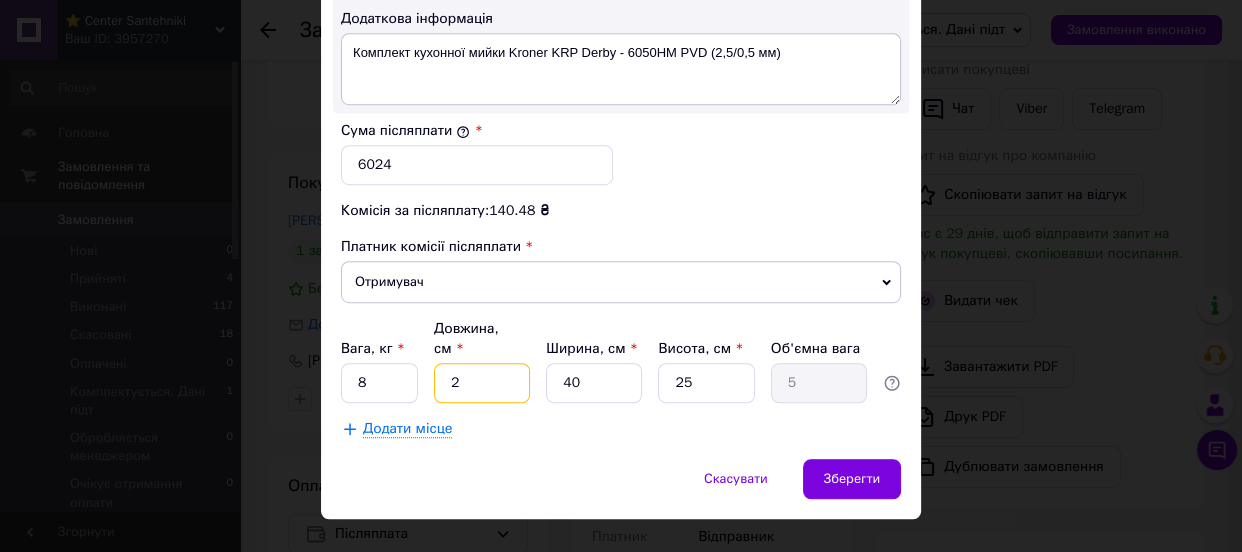type on "0.5" 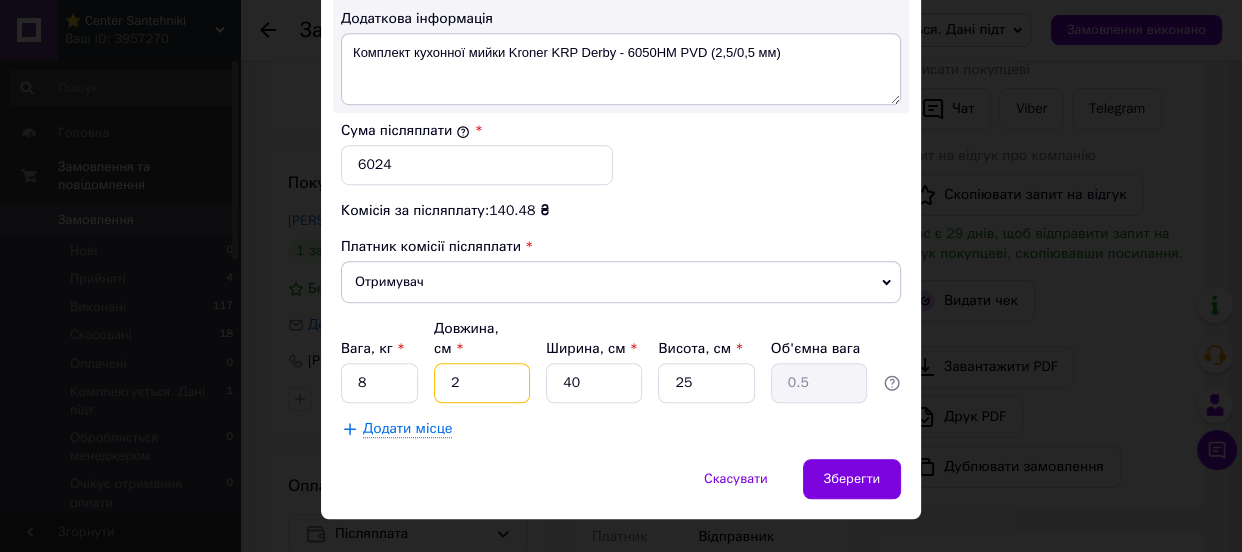 type 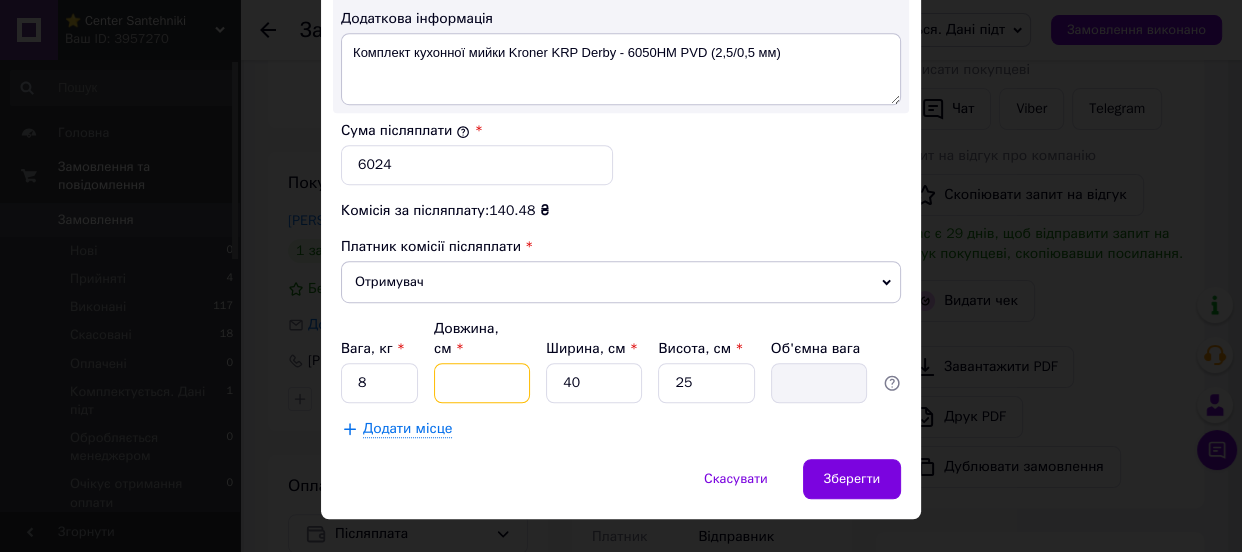 type on "6" 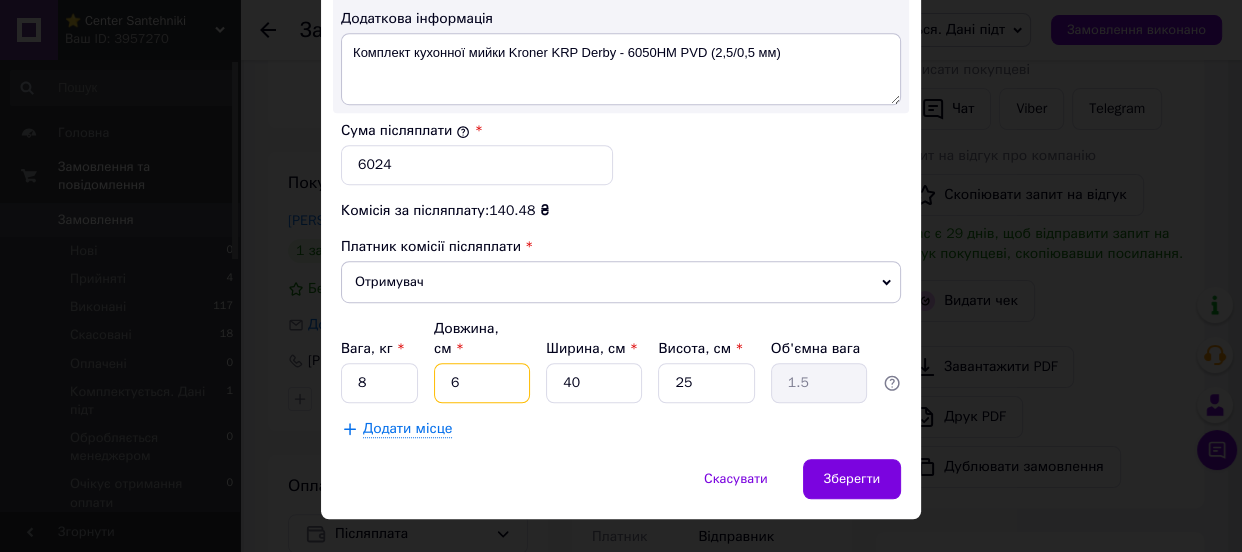 type on "63" 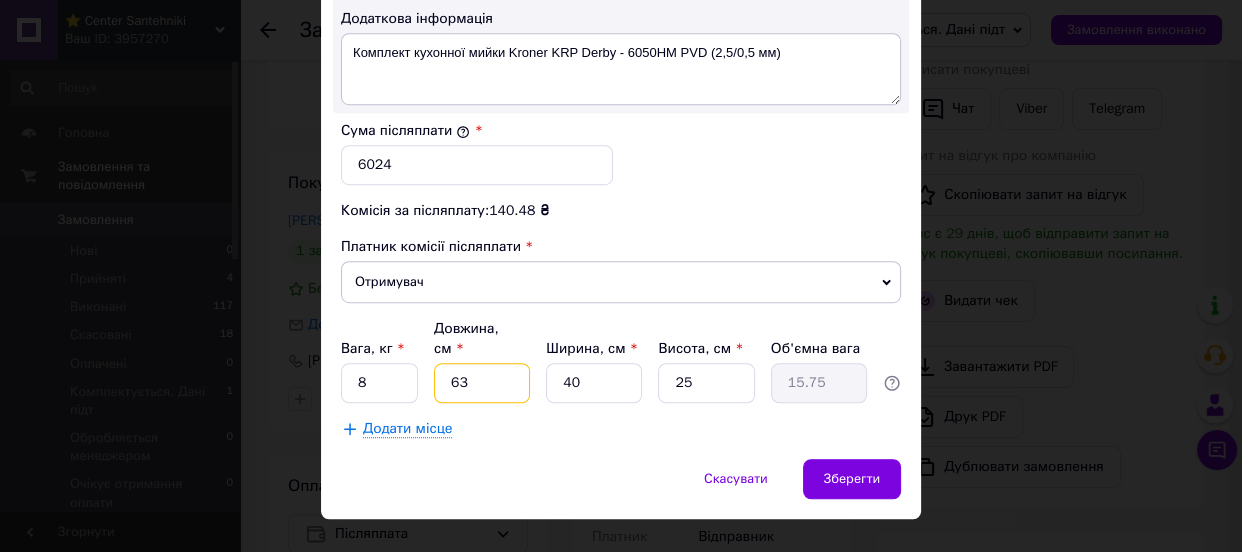 type on "6" 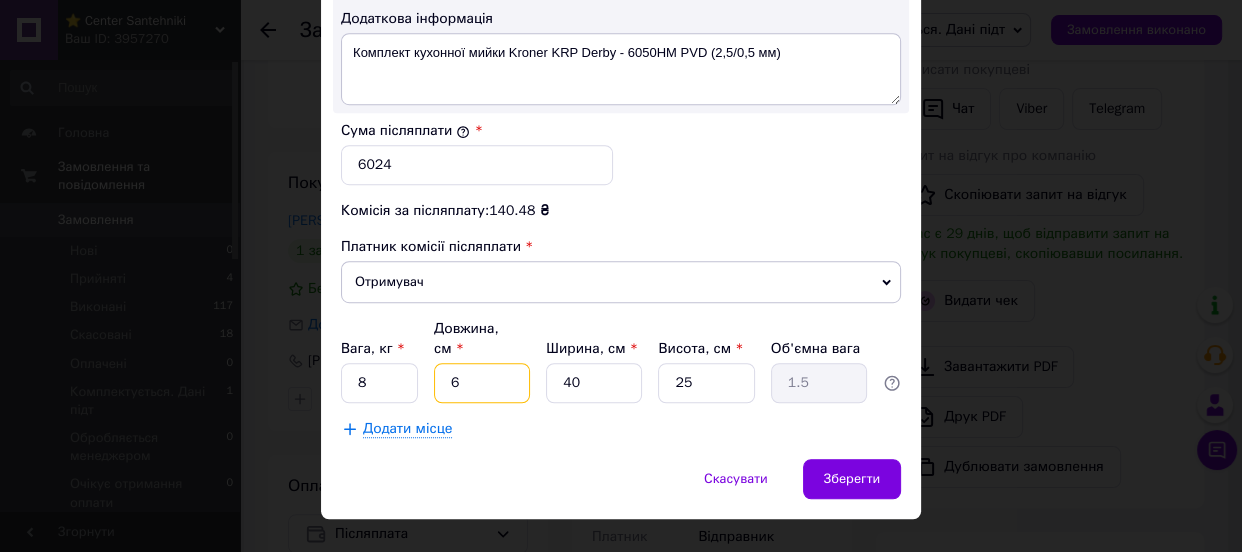 type on "62" 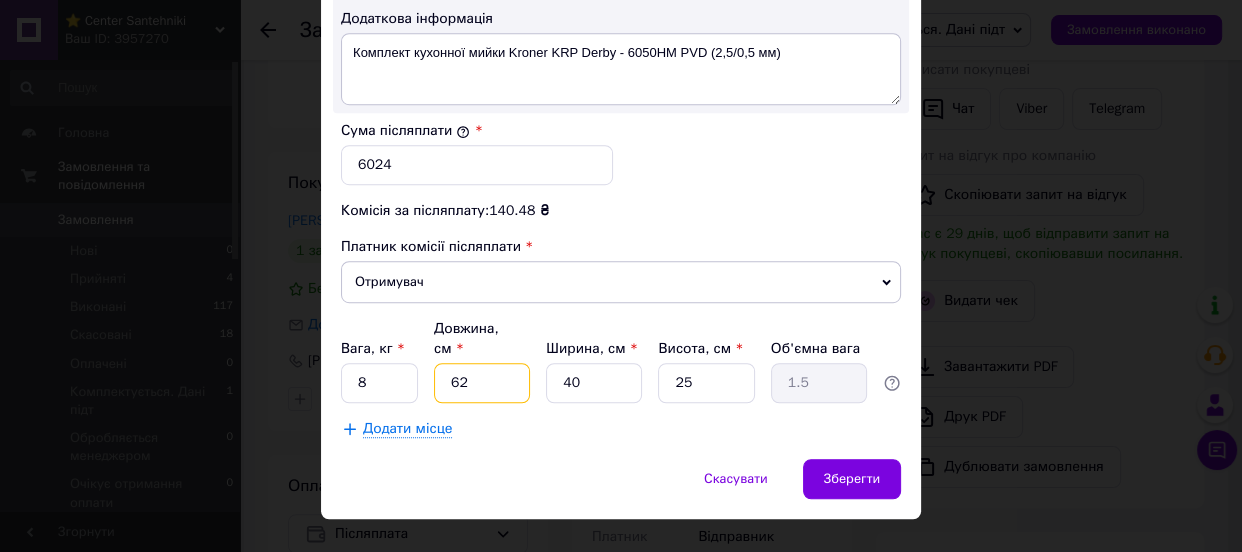 type on "15.5" 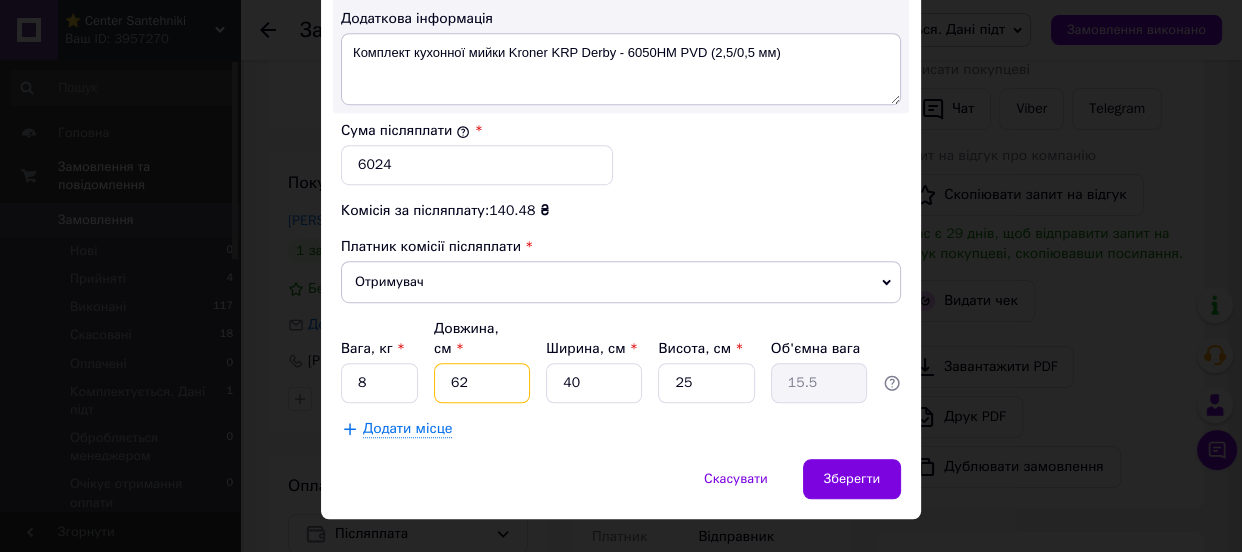 type on "62" 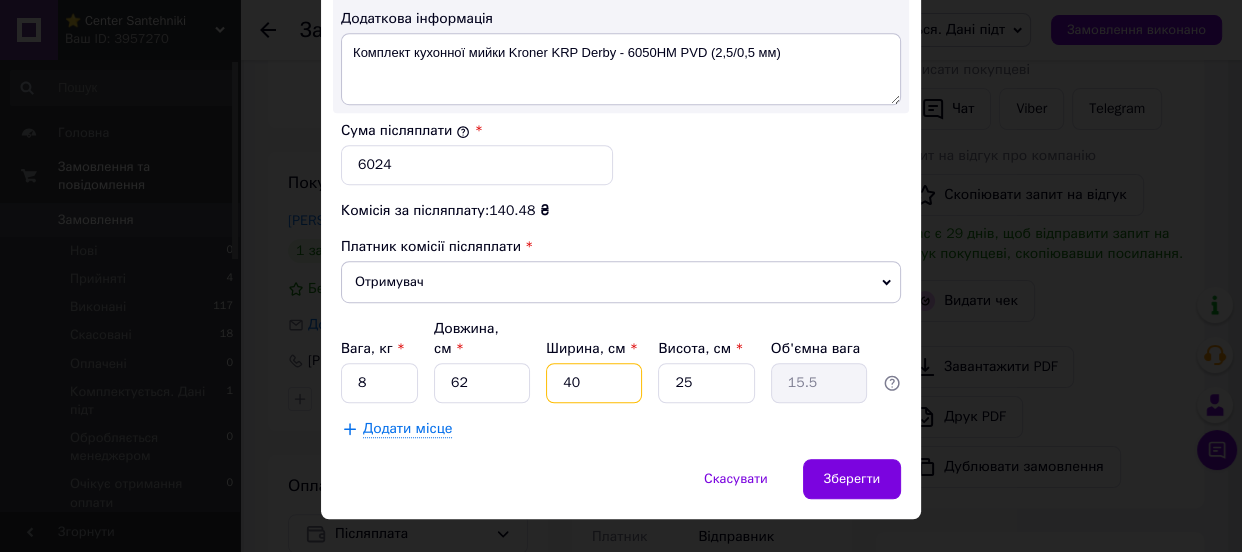 click on "40" at bounding box center [594, 383] 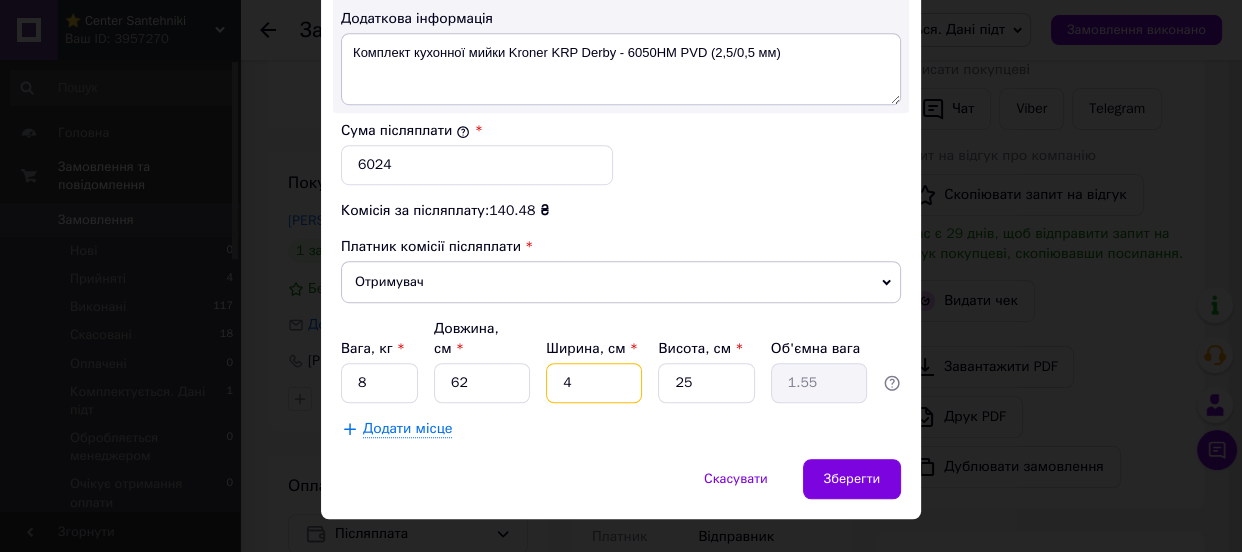 type 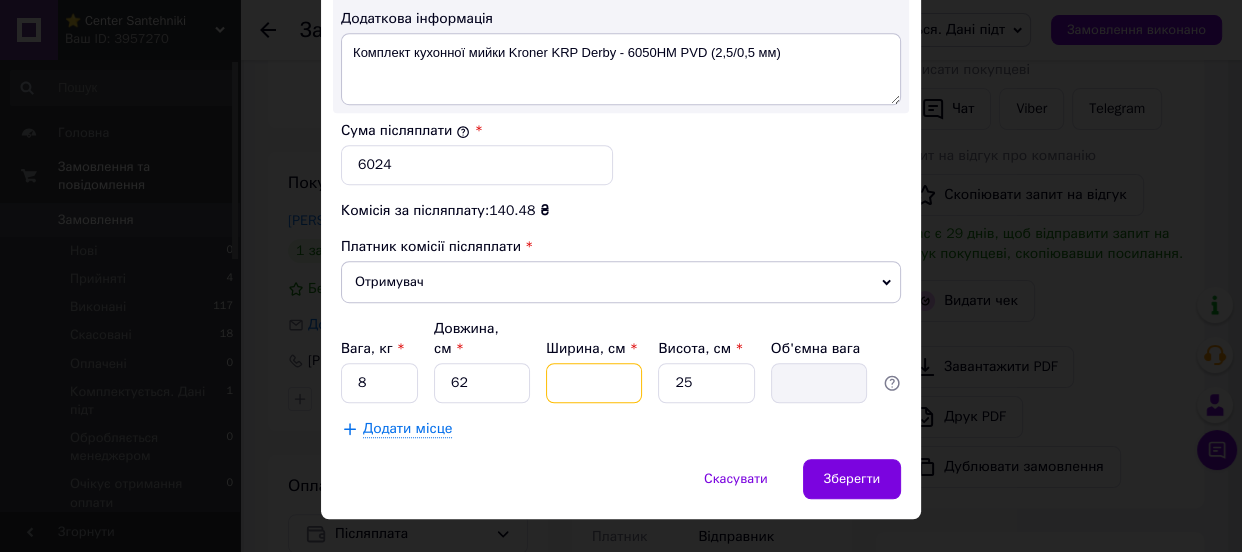 type on "5" 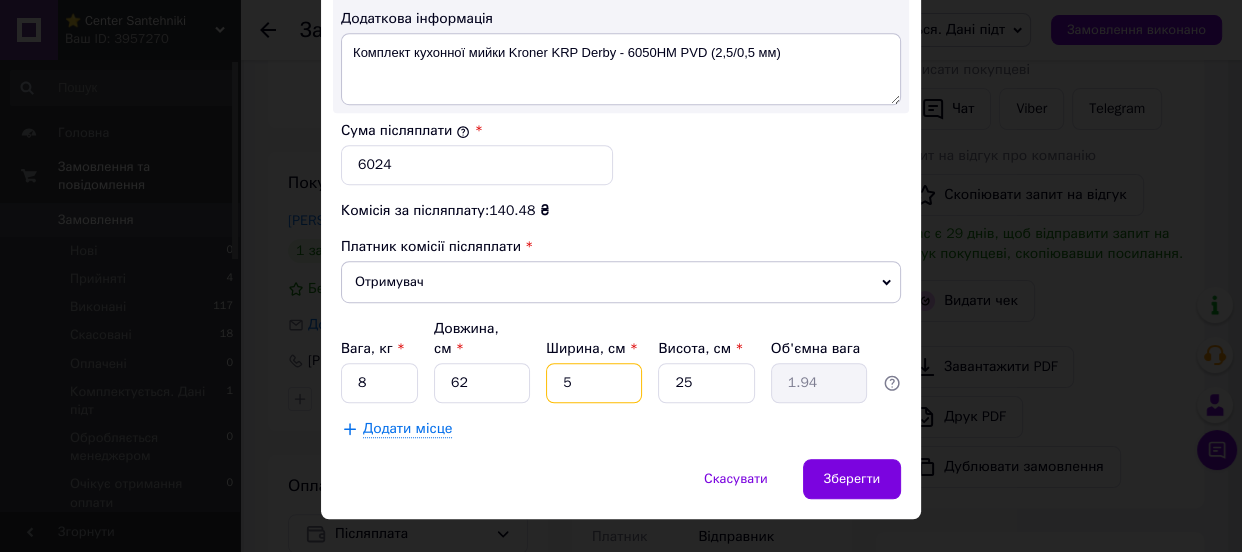 type on "54" 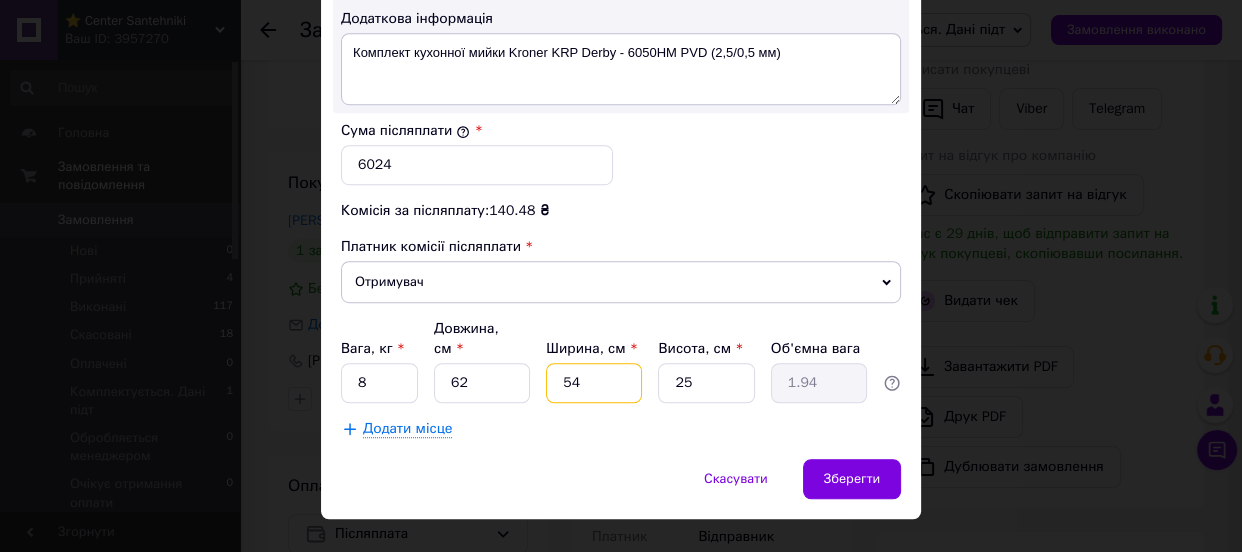 type on "20.93" 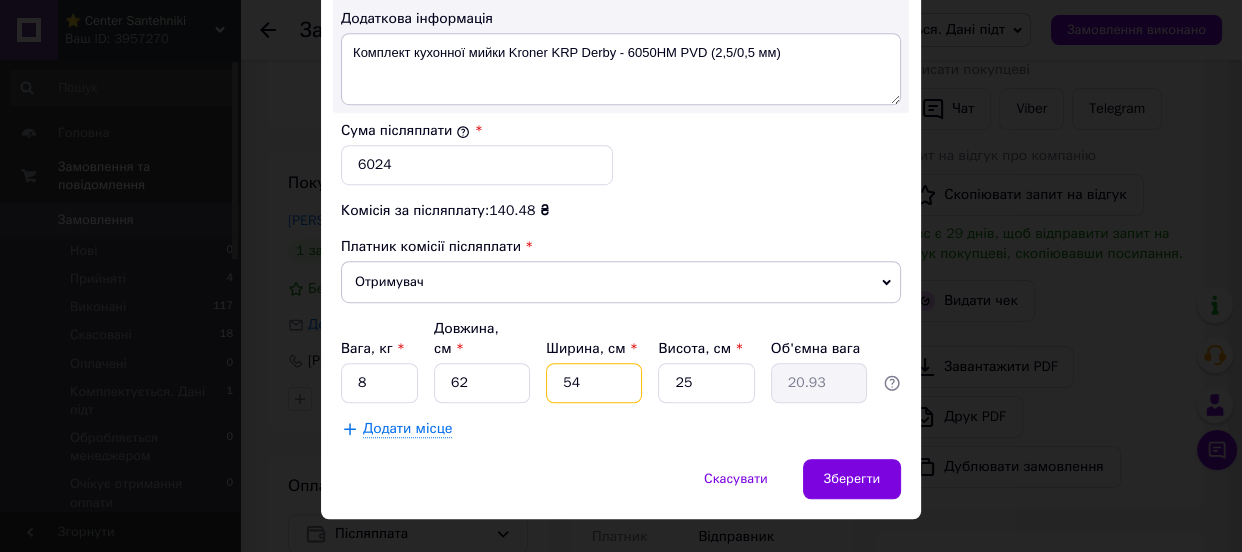 type on "54" 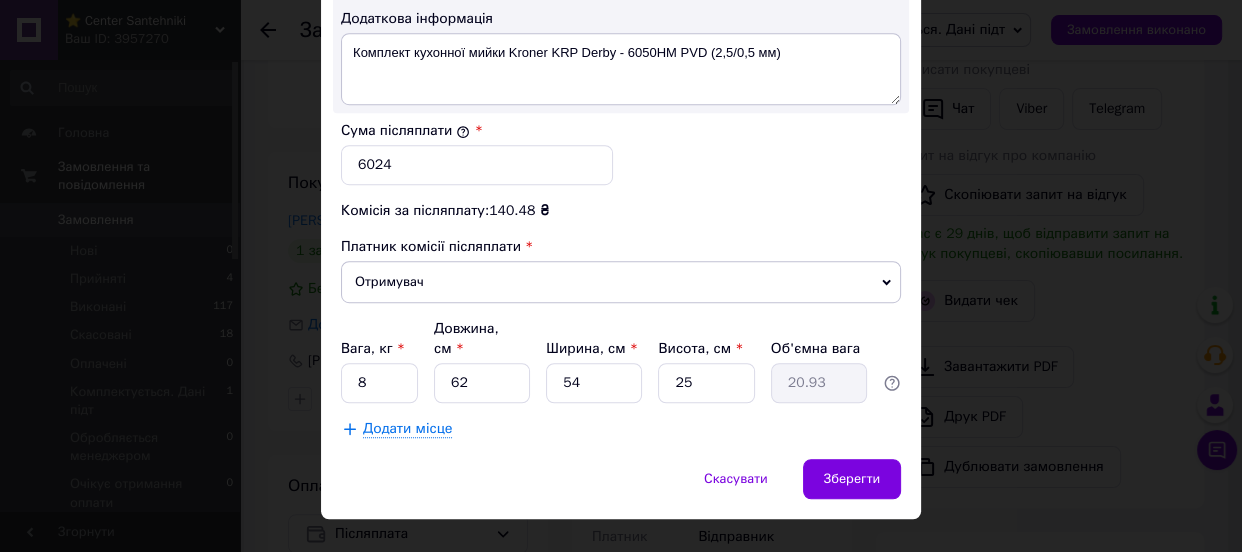 click on "Платник Відправник Отримувач Прізвище отримувача Столярчук Ім'я отримувача Ирина По батькові отримувача Телефон отримувача +380982665111 Тип доставки У відділенні Кур'єром В поштоматі Місто Шепетівка Відділення №3 (до 30 кг на одне місце): вул. Героїв Небесної Сотні, 74 Місце відправки Суми: №19 (до 30 кг): просп. Перемоги, 105 м. Київ (Київська обл.): №141: вул. Колекторна, 3а м. Полтава (Полтавська обл.): №29: вул. Охтирський Шлях, 18а Одеса: №126: вул. Грушевського, 41 м. Чернівці (Чернівецька обл.): №26 (до 200 кг): вул. Вокзальна, 70 Чернігів: №26: вул. Дрозда, 7 Додати ще місце відправки" at bounding box center [621, -256] 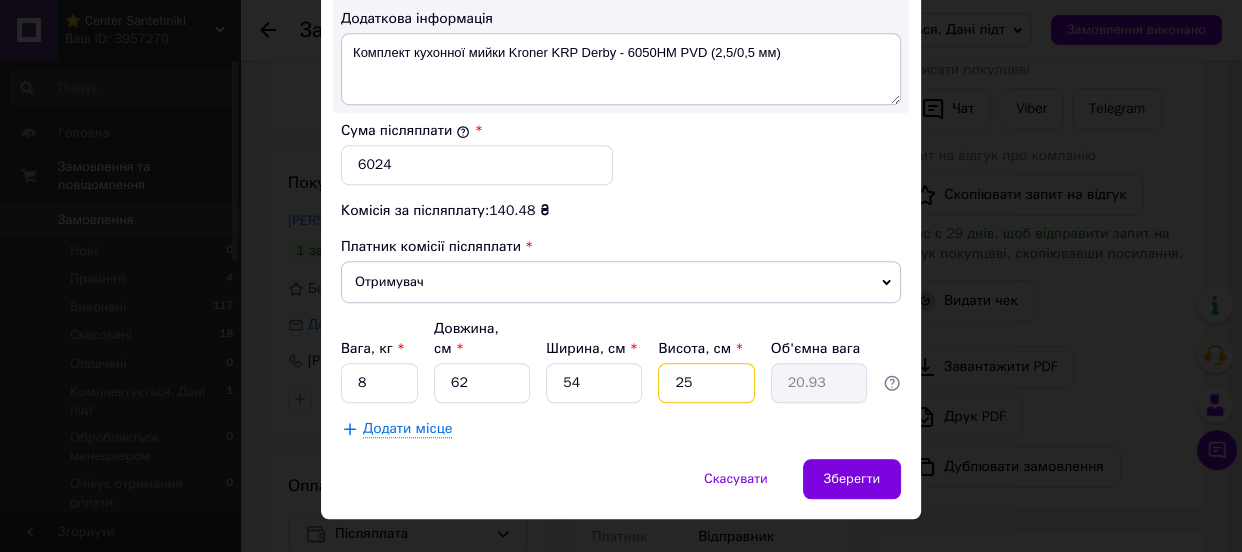click on "25" at bounding box center (706, 383) 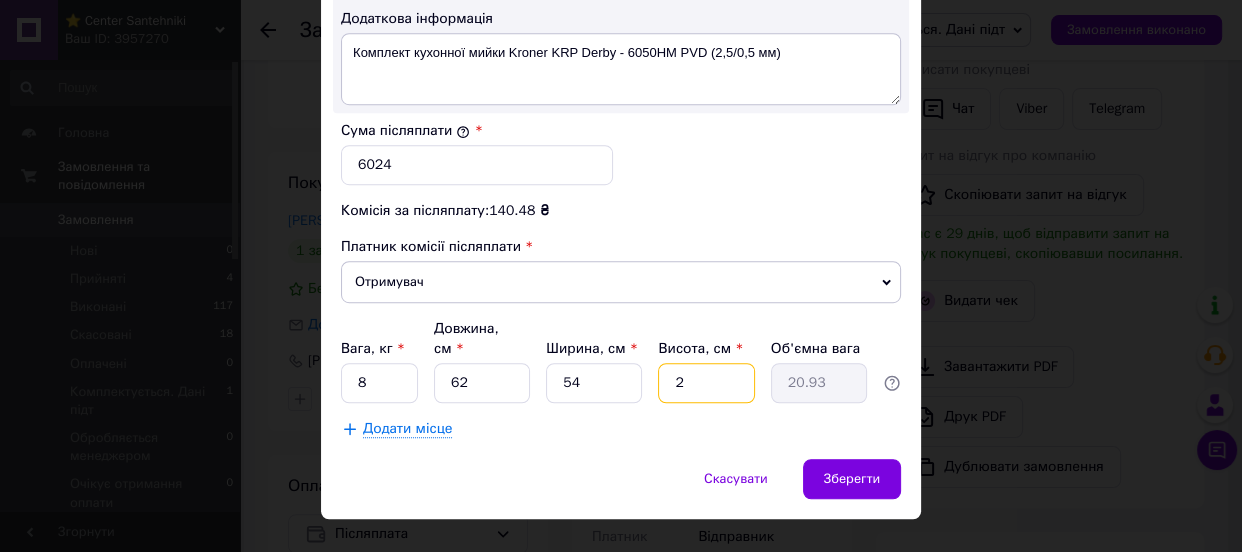 type on "1.67" 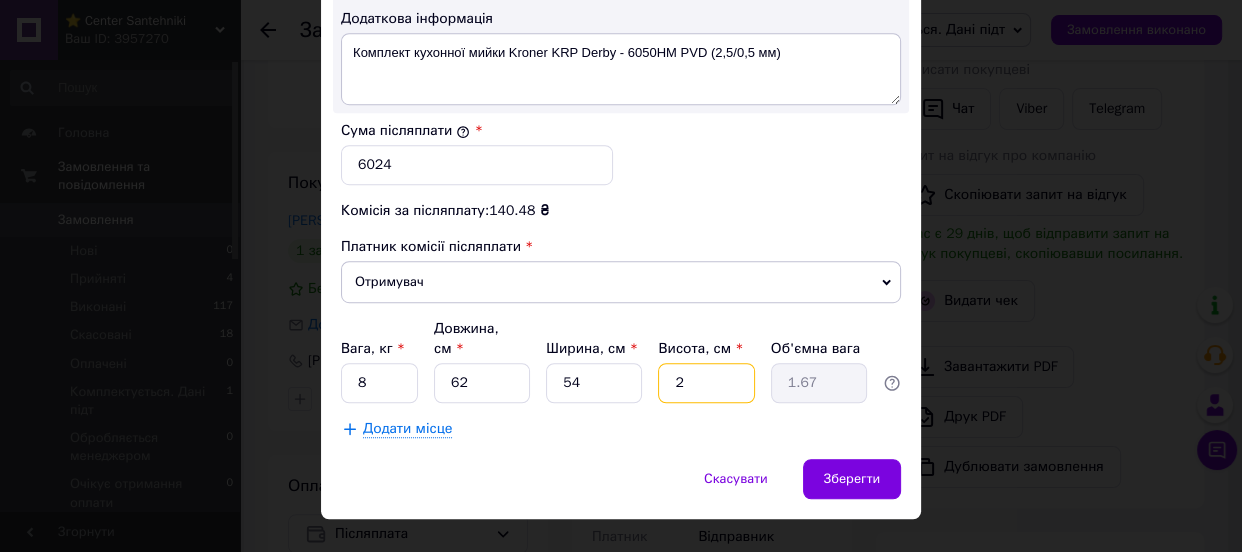 type 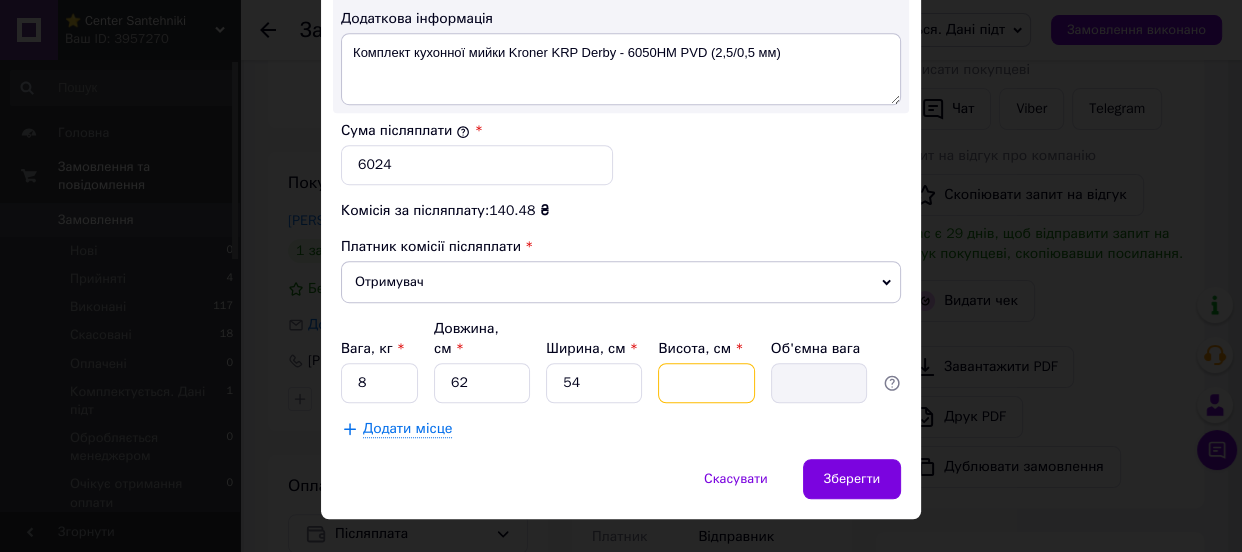 type on "3" 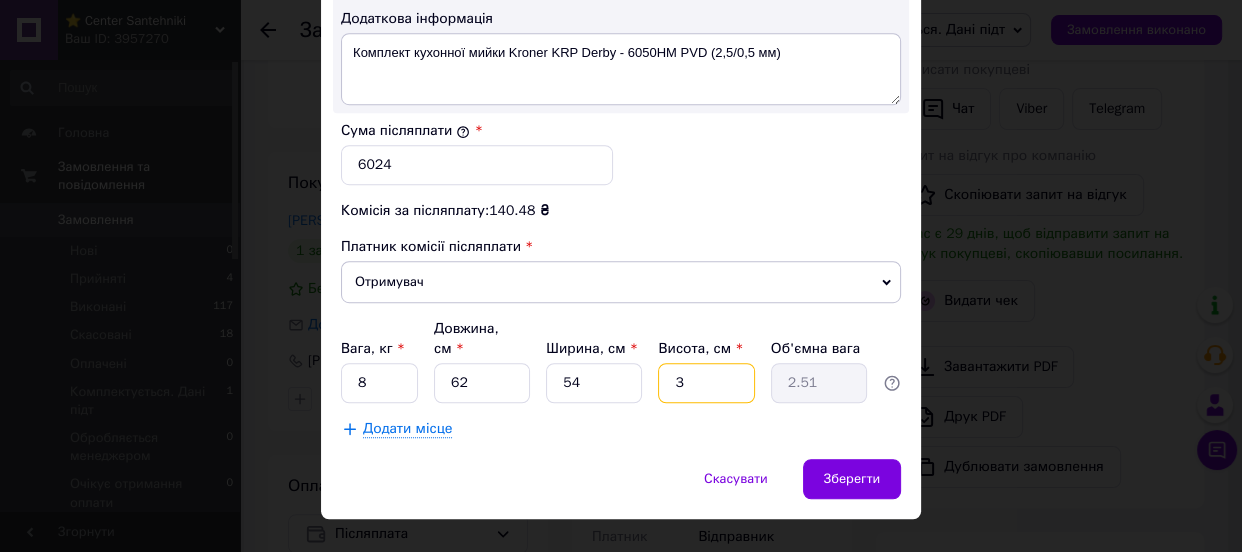 type on "32" 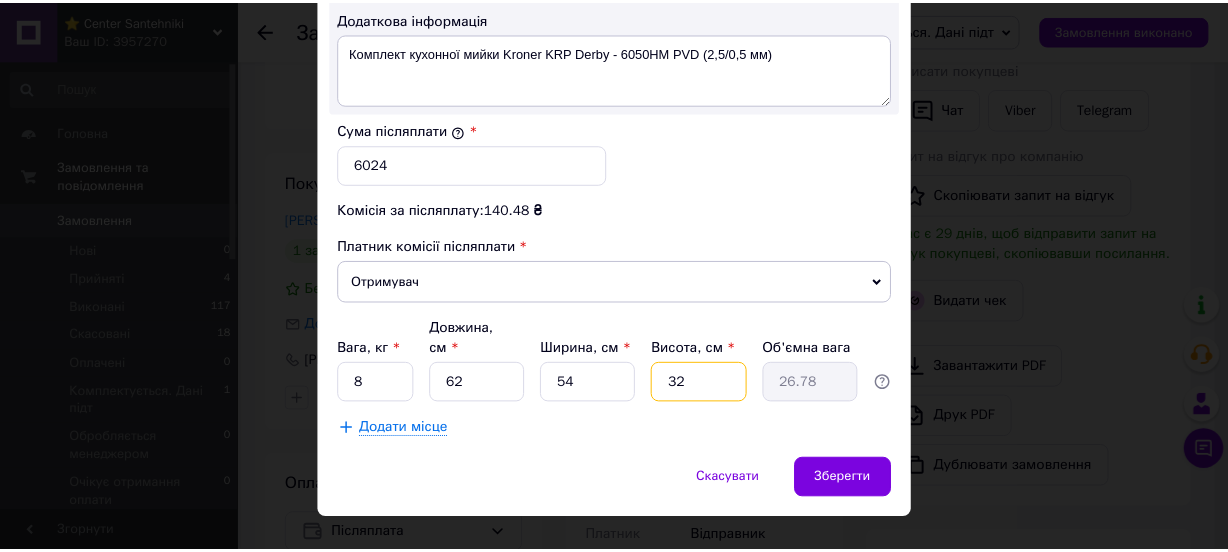 scroll, scrollTop: 1194, scrollLeft: 0, axis: vertical 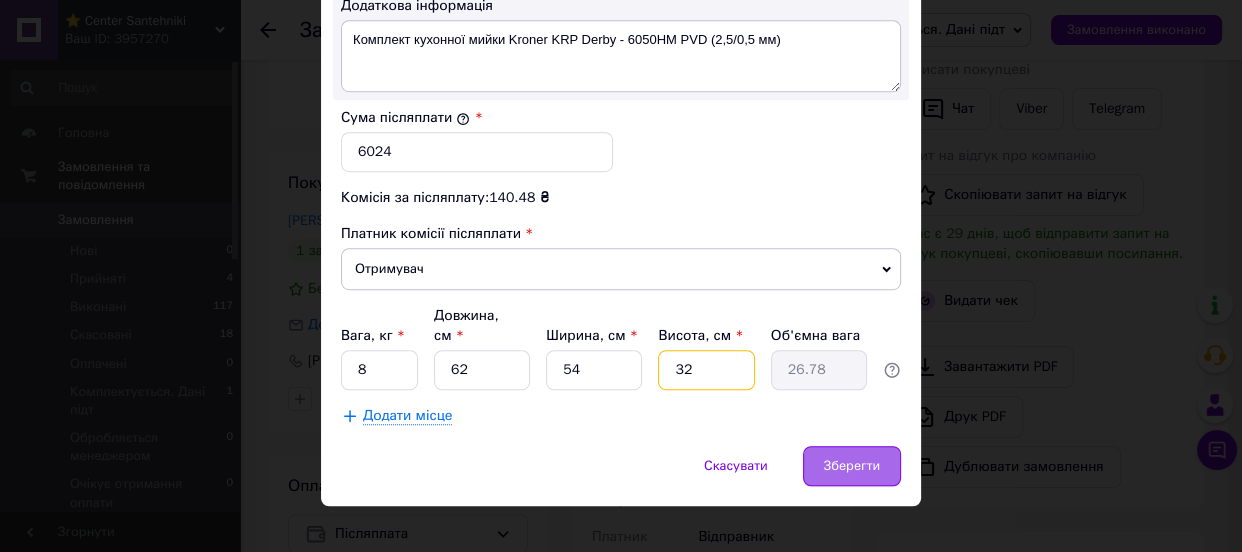 type on "32" 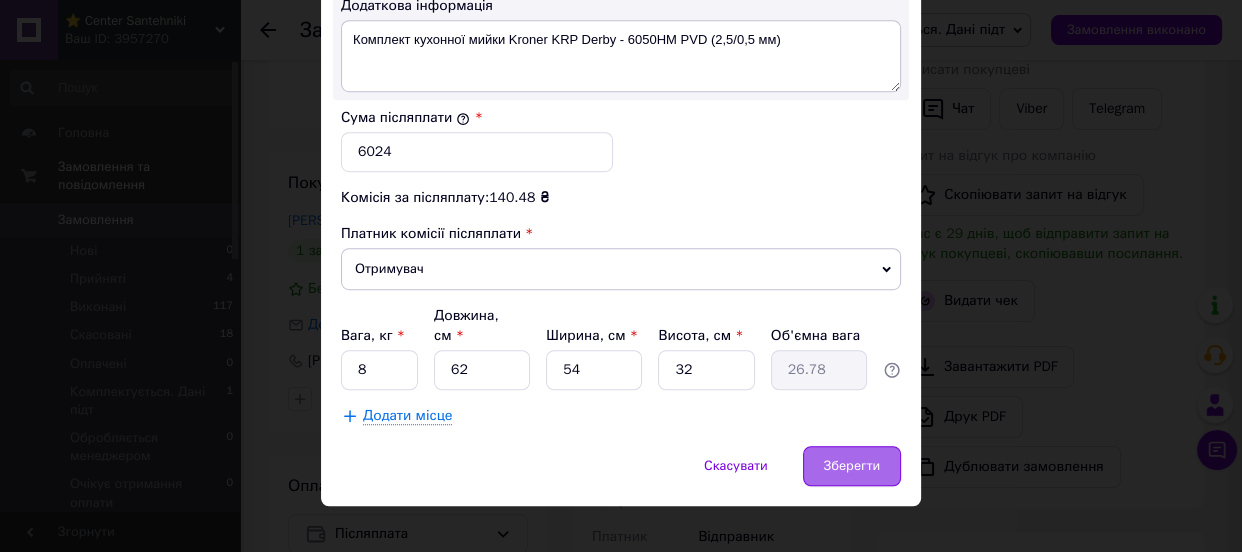 click on "Зберегти" at bounding box center [852, 466] 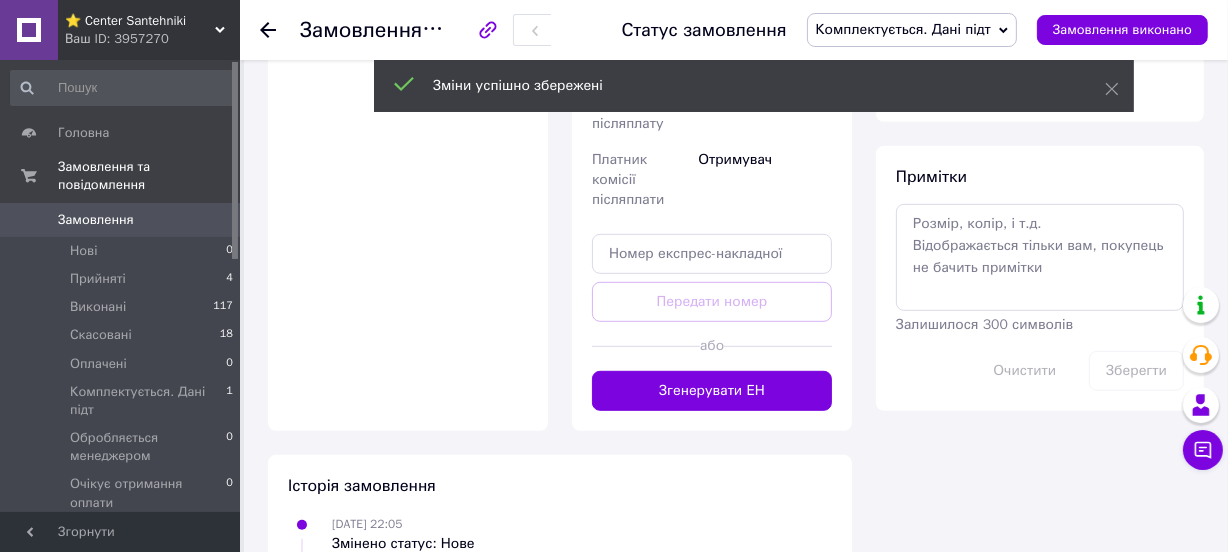 scroll, scrollTop: 1000, scrollLeft: 0, axis: vertical 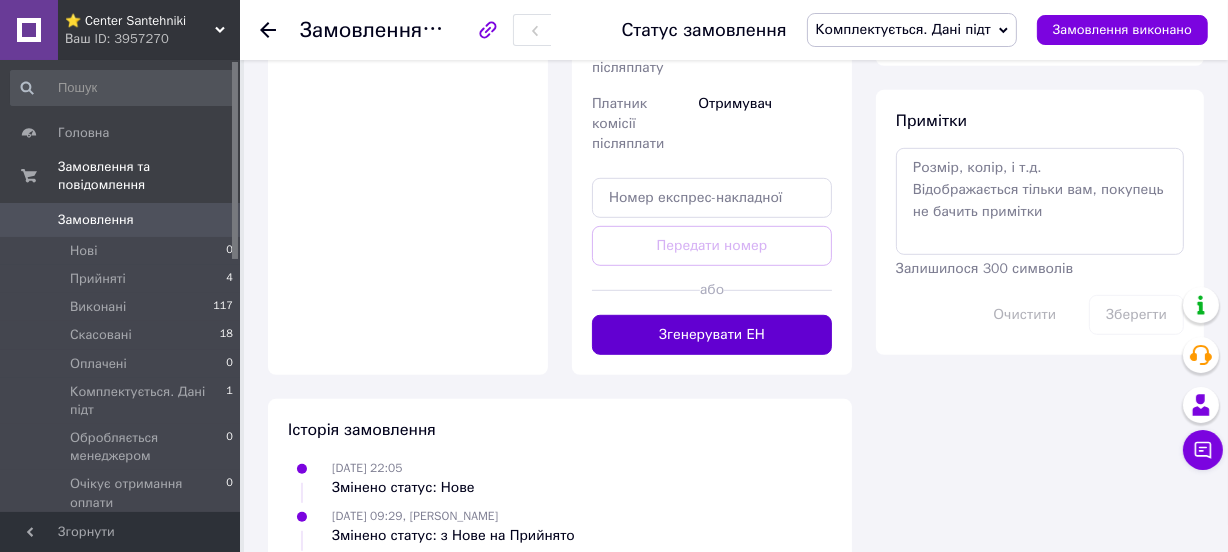 click on "Згенерувати ЕН" at bounding box center (712, 335) 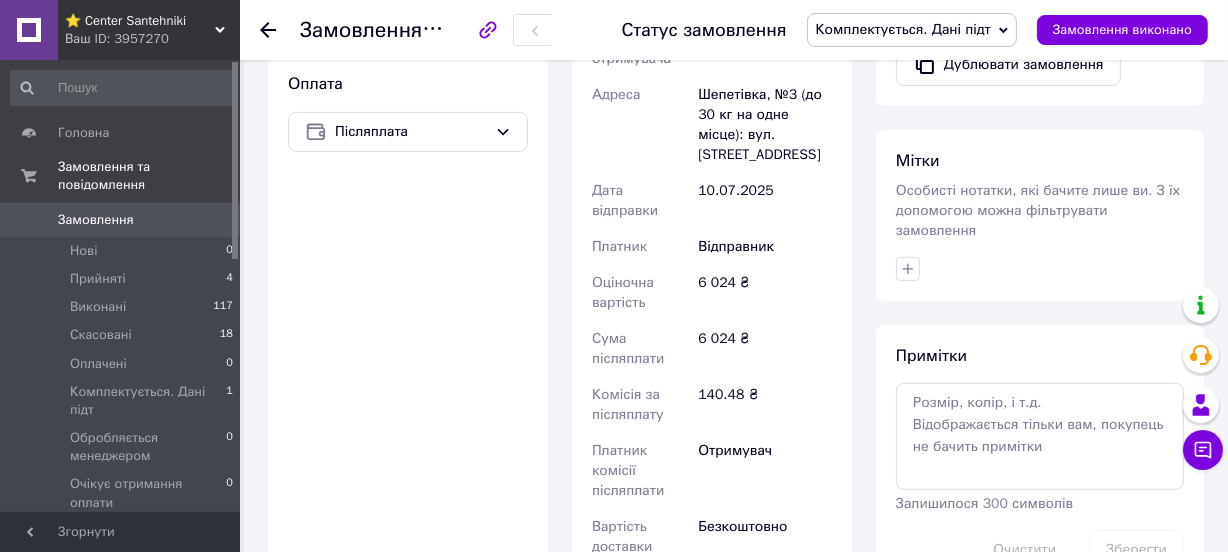 scroll, scrollTop: 914, scrollLeft: 0, axis: vertical 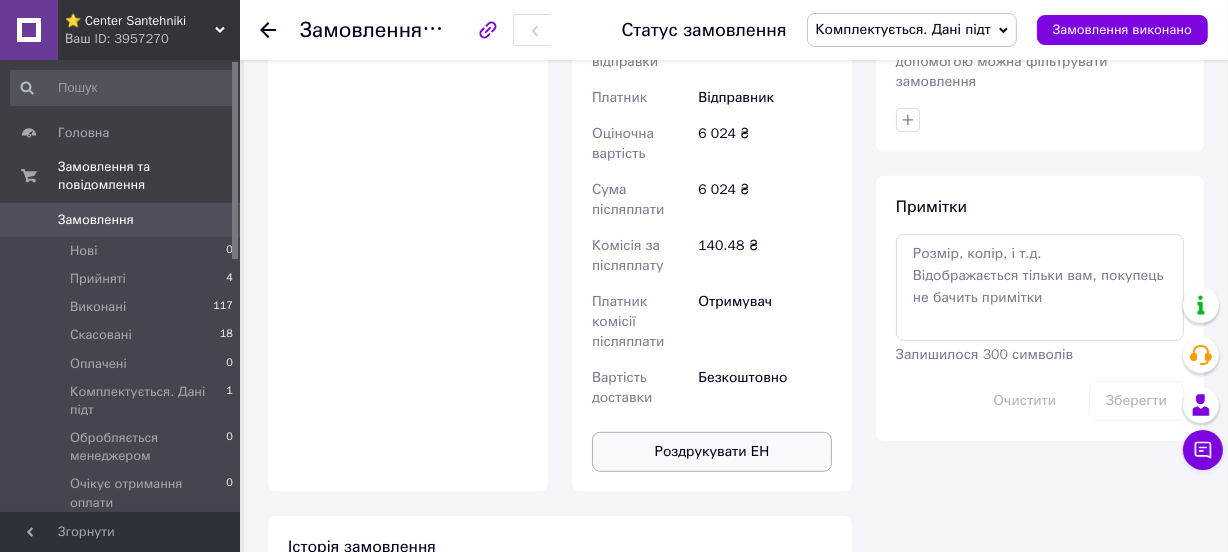click on "Роздрукувати ЕН" at bounding box center (712, 452) 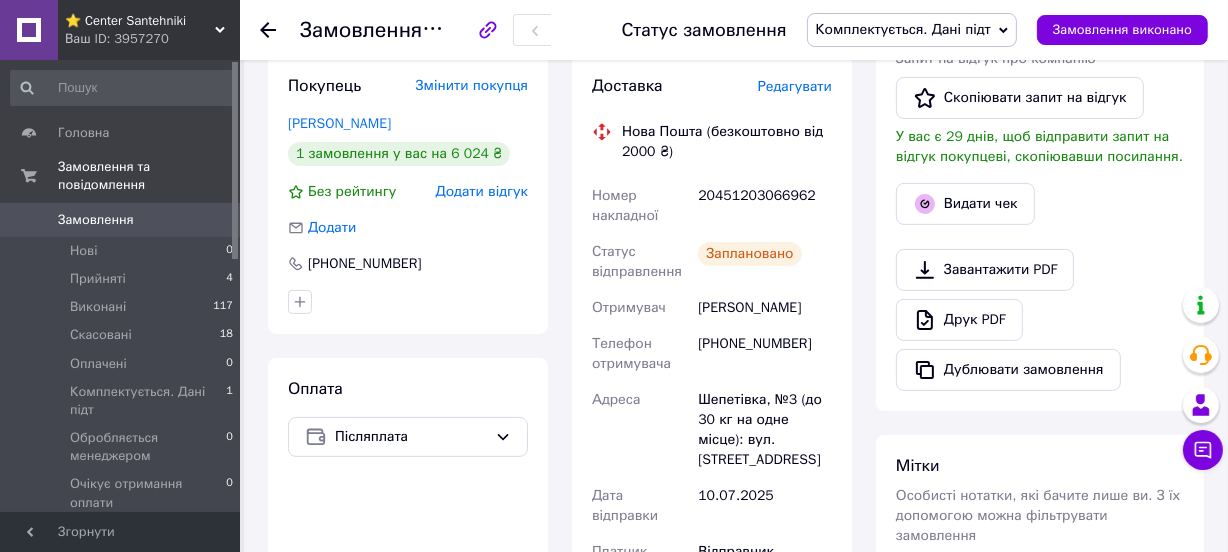 scroll, scrollTop: 96, scrollLeft: 0, axis: vertical 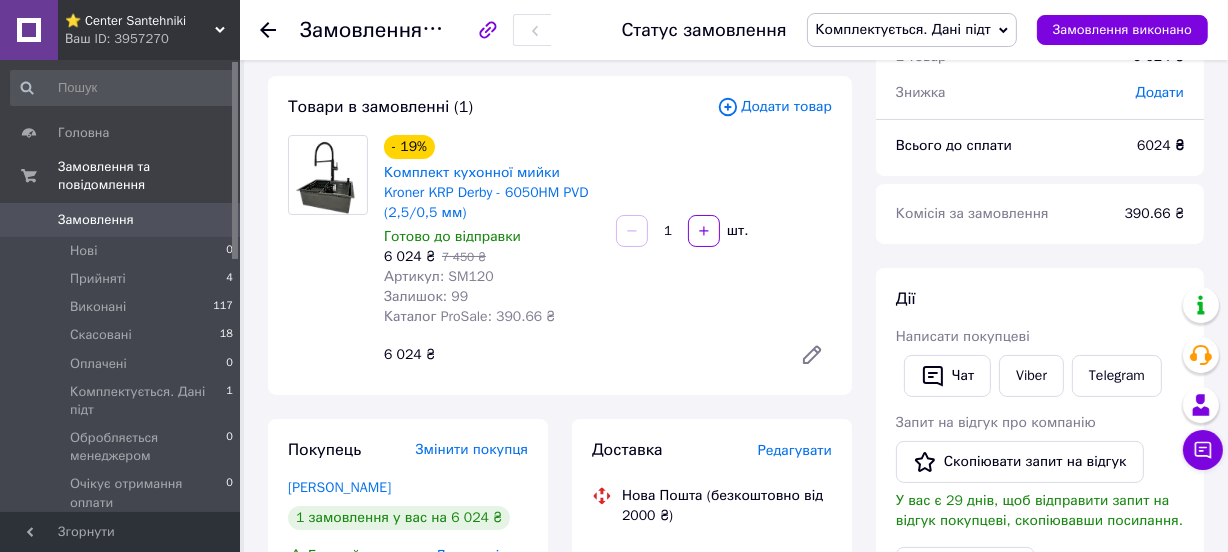 click 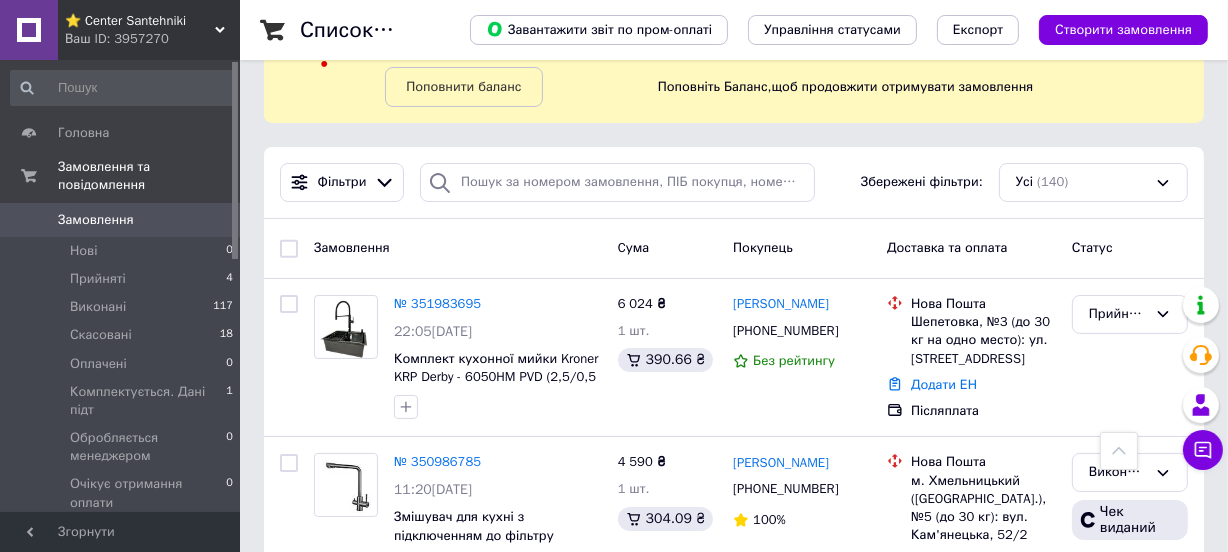 scroll, scrollTop: 0, scrollLeft: 0, axis: both 